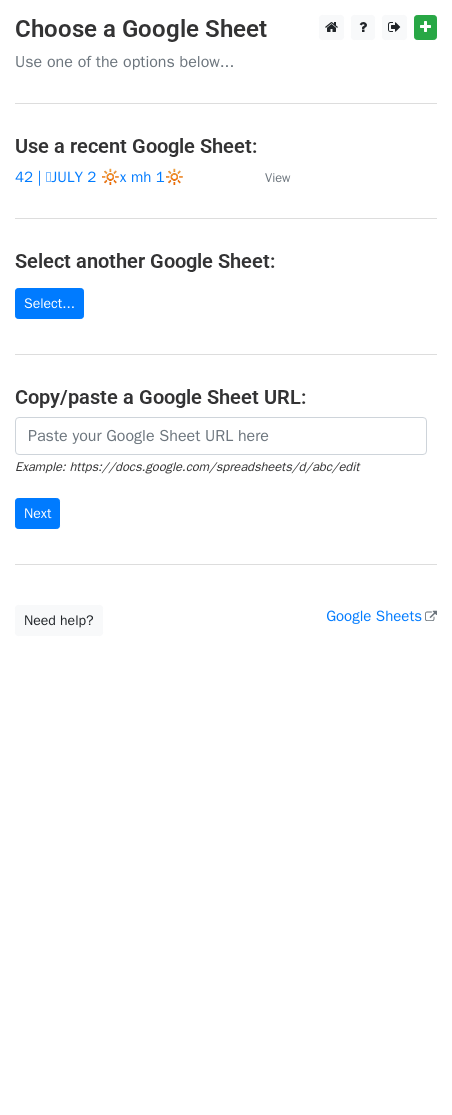scroll, scrollTop: 0, scrollLeft: 0, axis: both 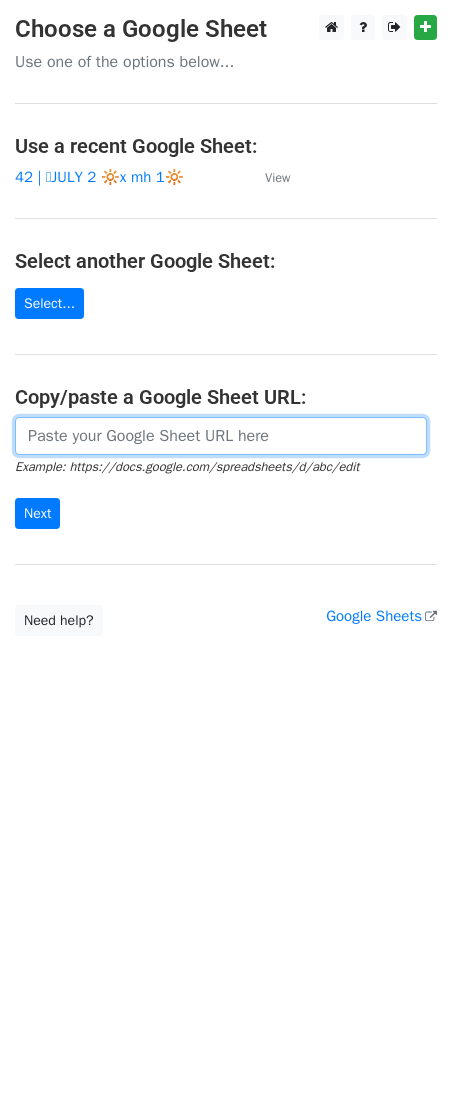 click at bounding box center [221, 436] 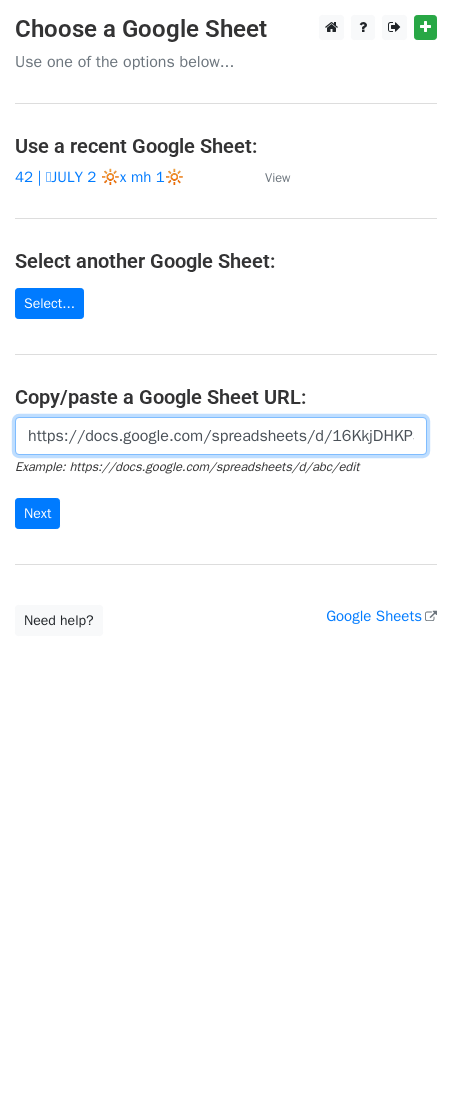 scroll, scrollTop: 0, scrollLeft: 614, axis: horizontal 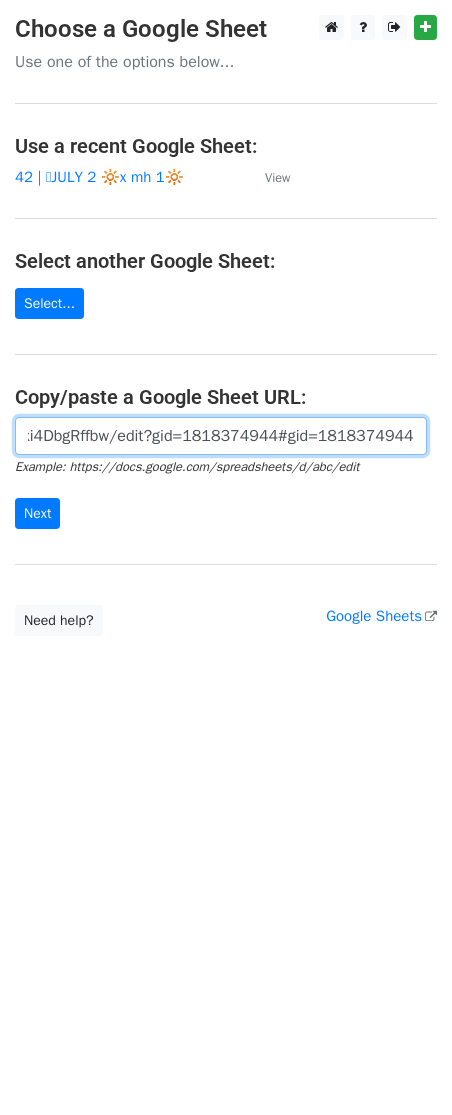 type on "https://docs.google.com/spreadsheets/d/16KkjDHKP3hZMNL3nSD0ZRoPG8C-XKyfrxi4DbgRffbw/edit?gid=1818374944#gid=1818374944" 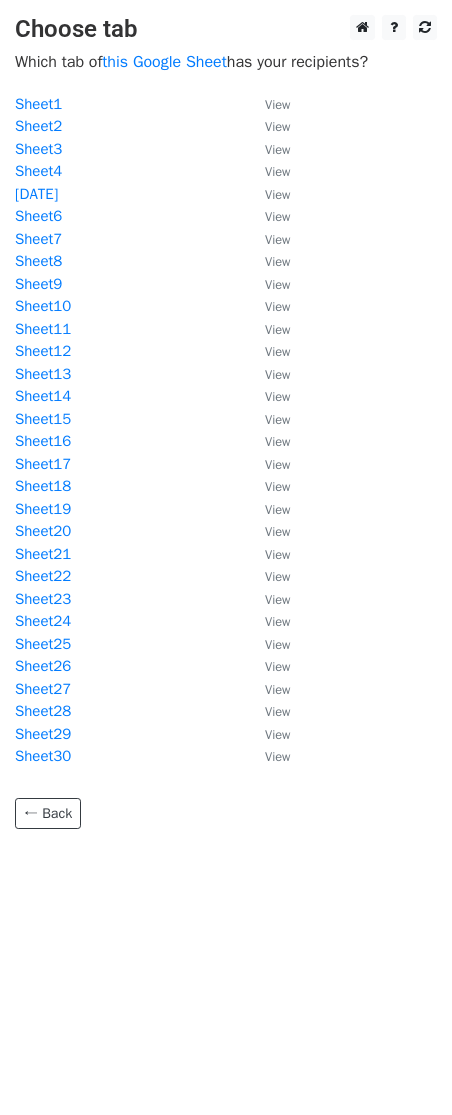scroll, scrollTop: 0, scrollLeft: 0, axis: both 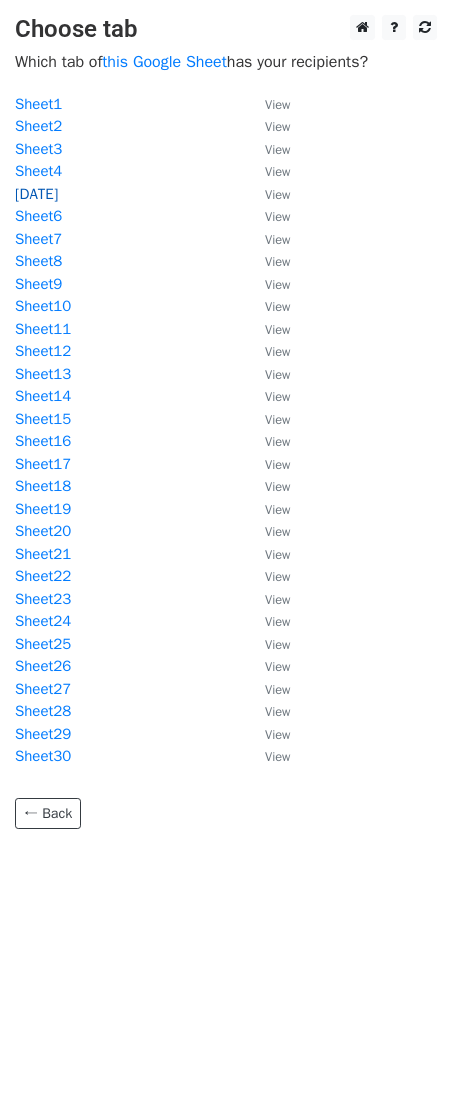 click on "8/5" at bounding box center (36, 194) 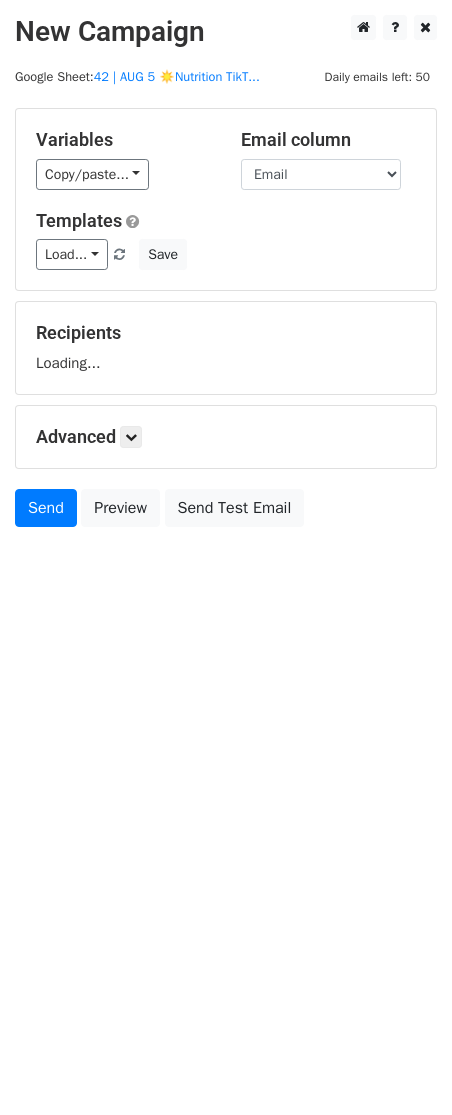 scroll, scrollTop: 0, scrollLeft: 0, axis: both 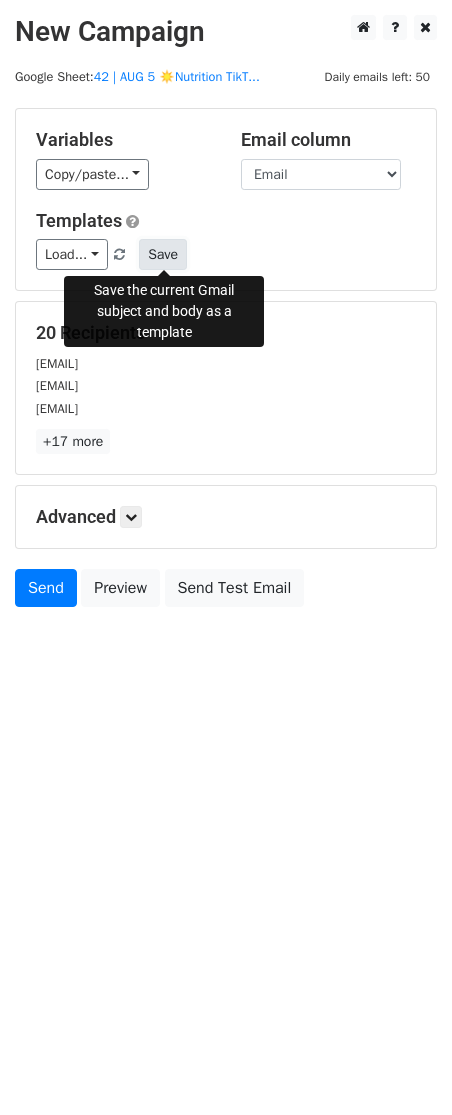click on "Save" at bounding box center [163, 254] 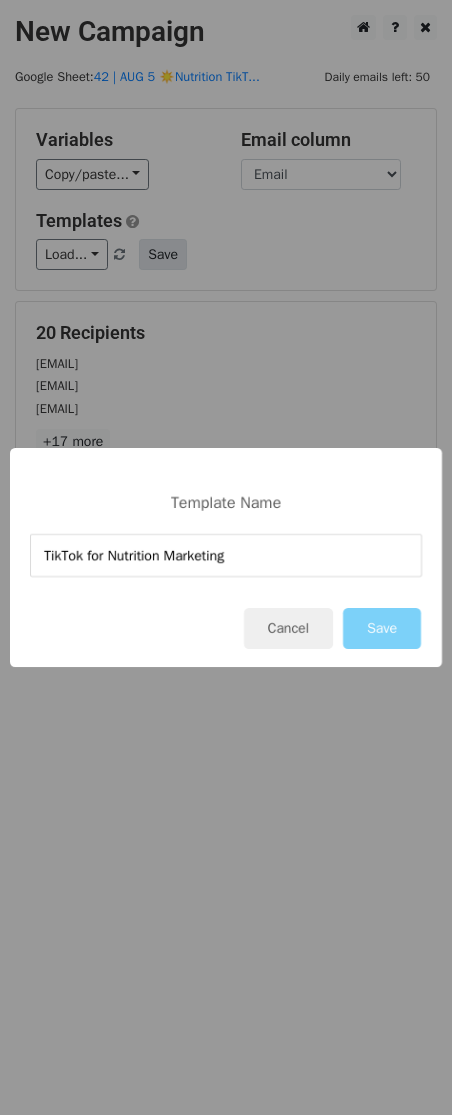 type on "TikTok for Nutrition Marketing" 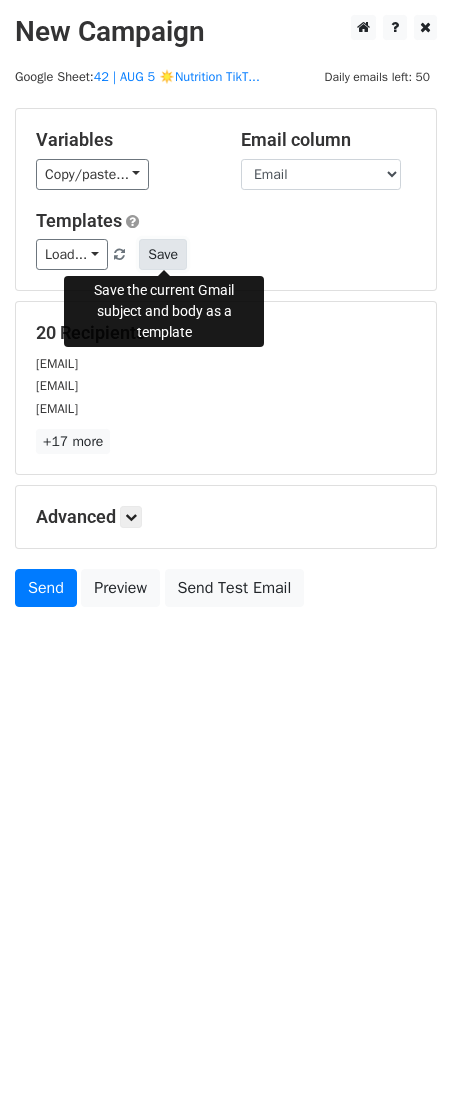 click on "Save" at bounding box center (163, 254) 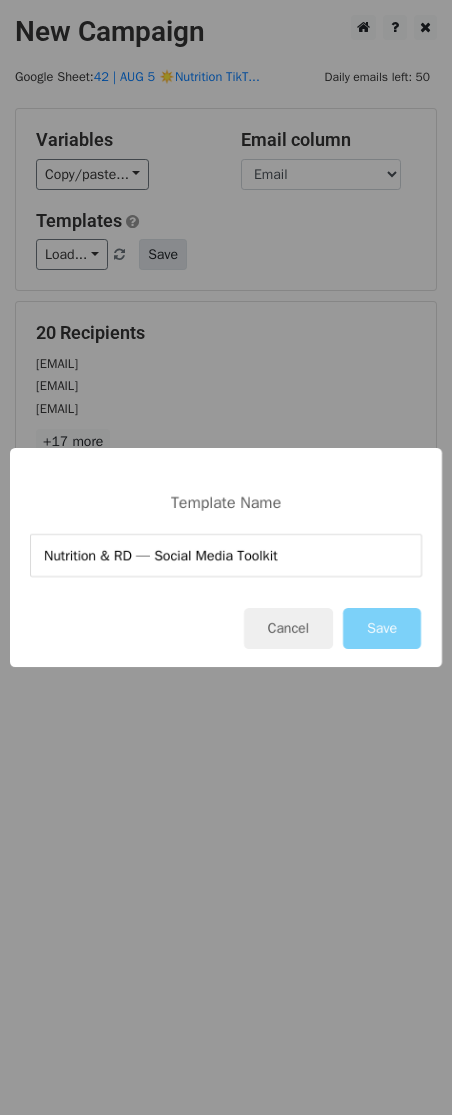 type on "Nutrition & RD — Social Media Toolkit" 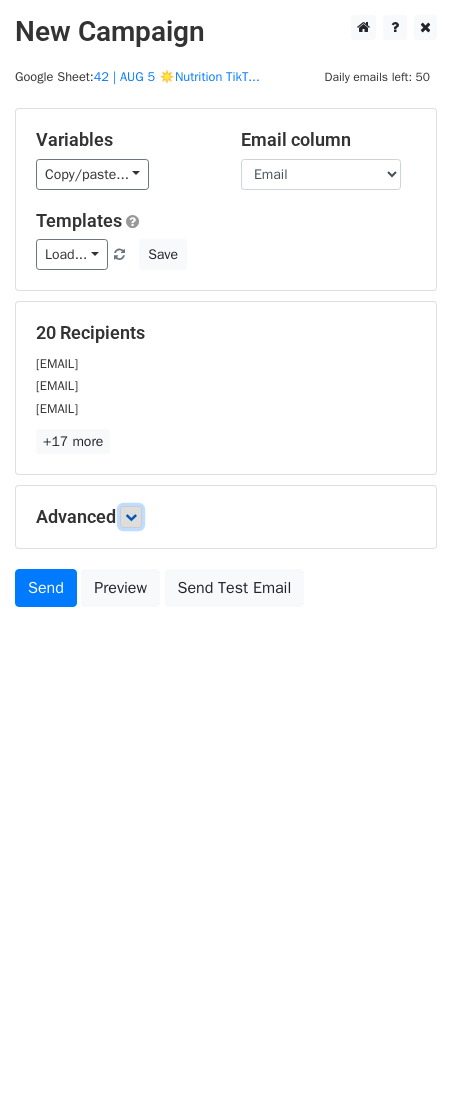click at bounding box center (131, 517) 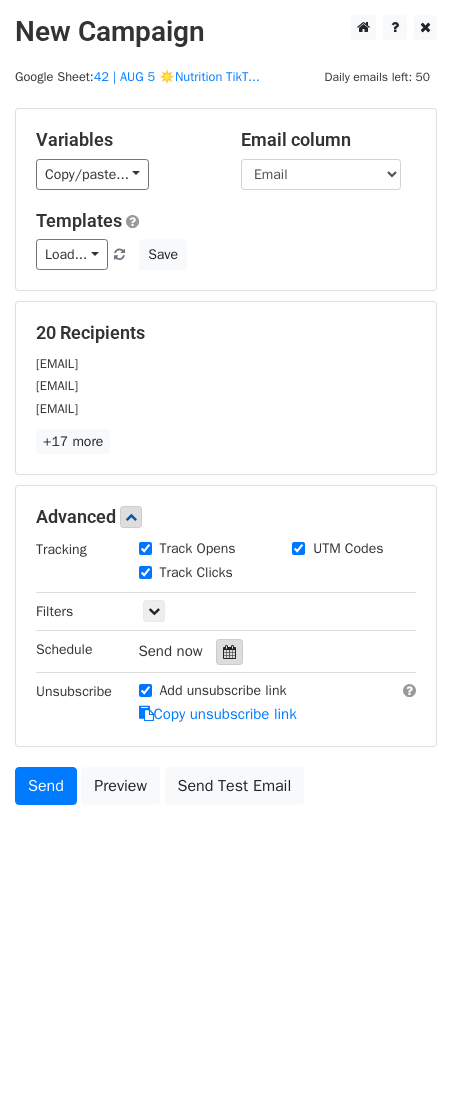 click at bounding box center (229, 652) 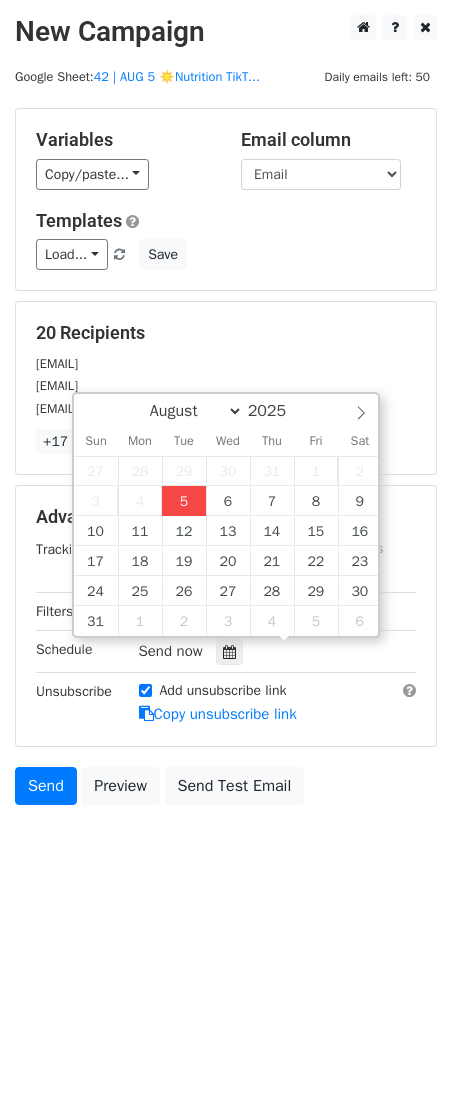 type on "2025-08-05 12:00" 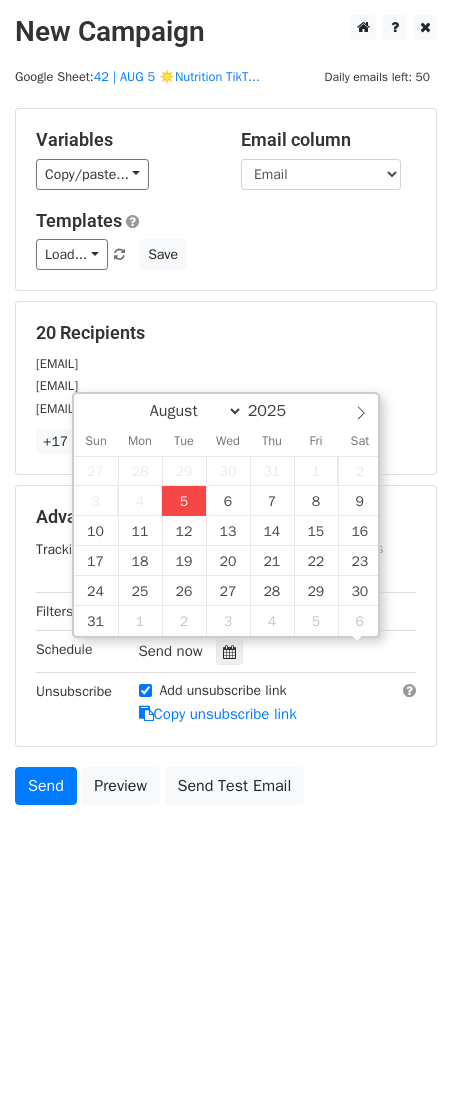 scroll, scrollTop: 1, scrollLeft: 0, axis: vertical 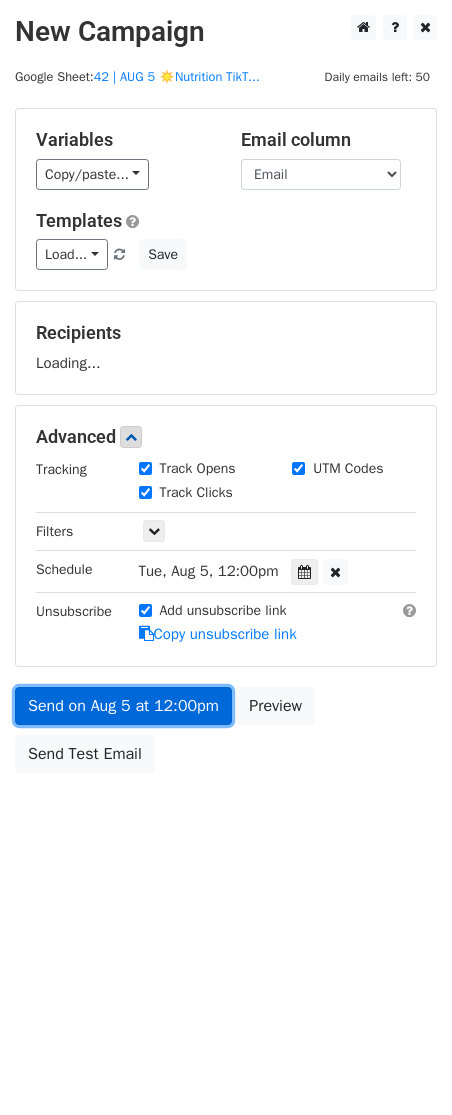 click on "Send on Aug 5 at 12:00pm" at bounding box center (123, 706) 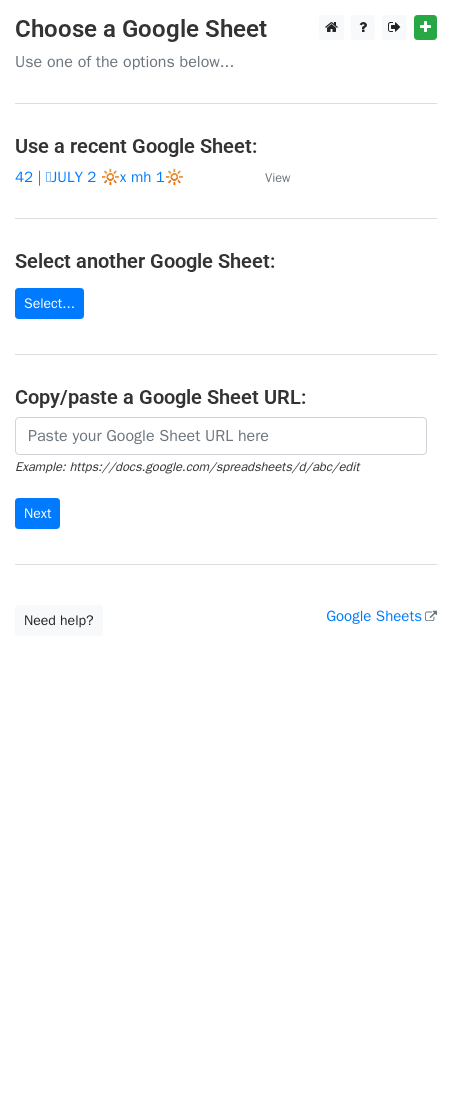 scroll, scrollTop: 0, scrollLeft: 0, axis: both 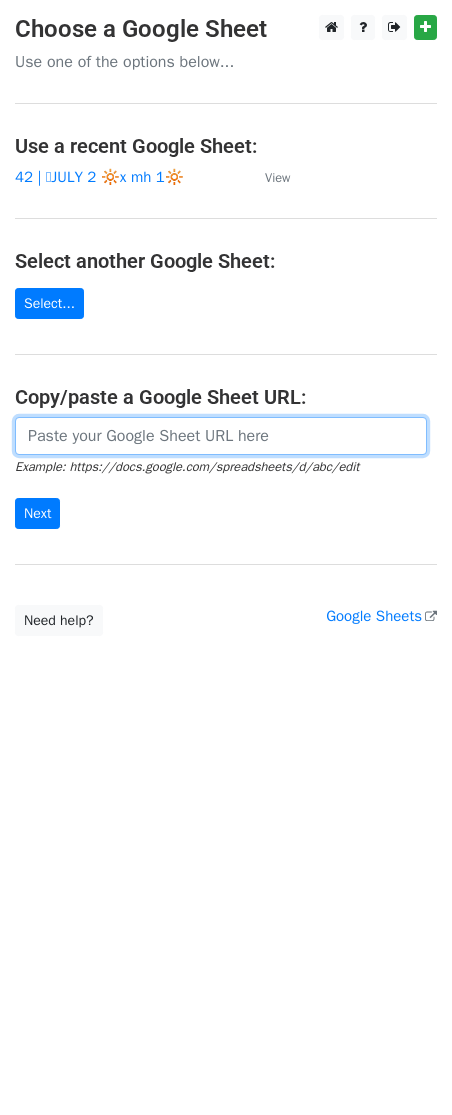 click at bounding box center (221, 436) 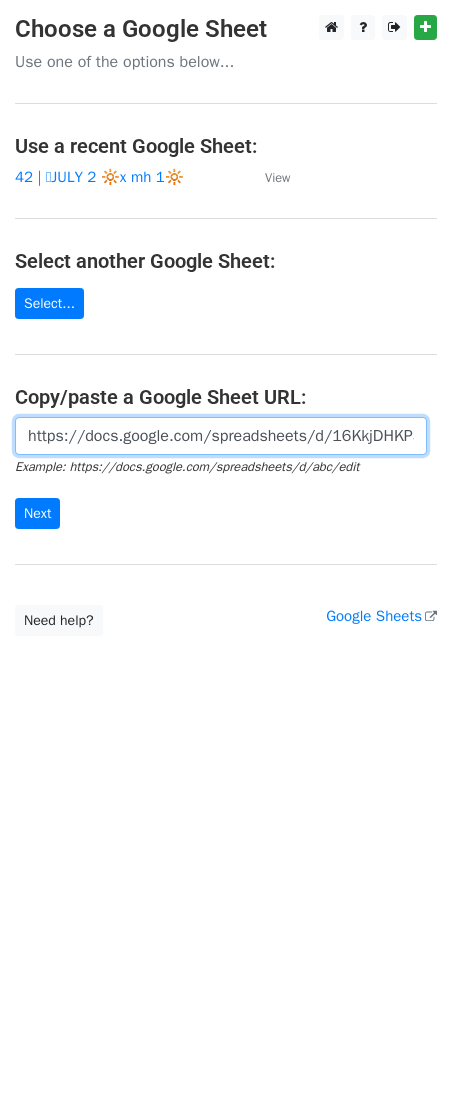 scroll, scrollTop: 0, scrollLeft: 614, axis: horizontal 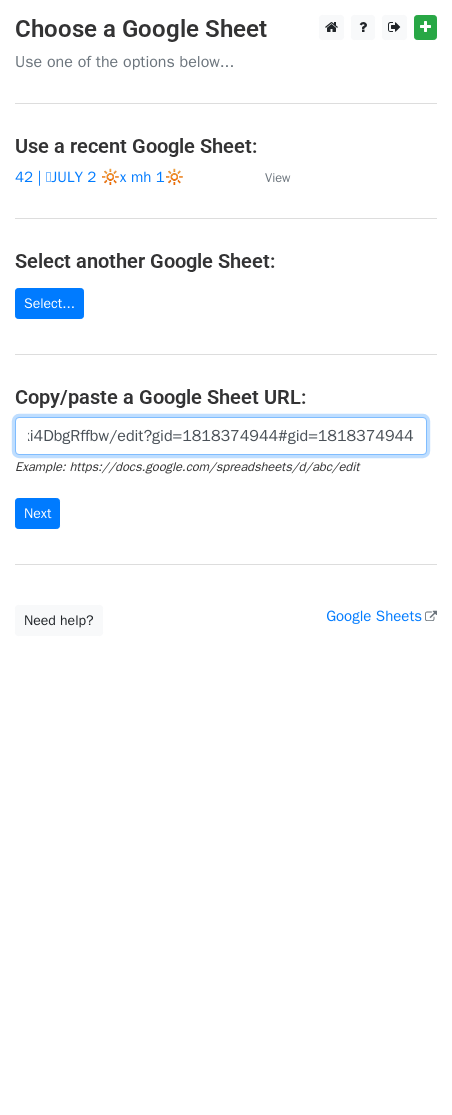 type on "https://docs.google.com/spreadsheets/d/16KkjDHKP3hZMNL3nSD0ZRoPG8C-XKyfrxi4DbgRffbw/edit?gid=1818374944#gid=1818374944" 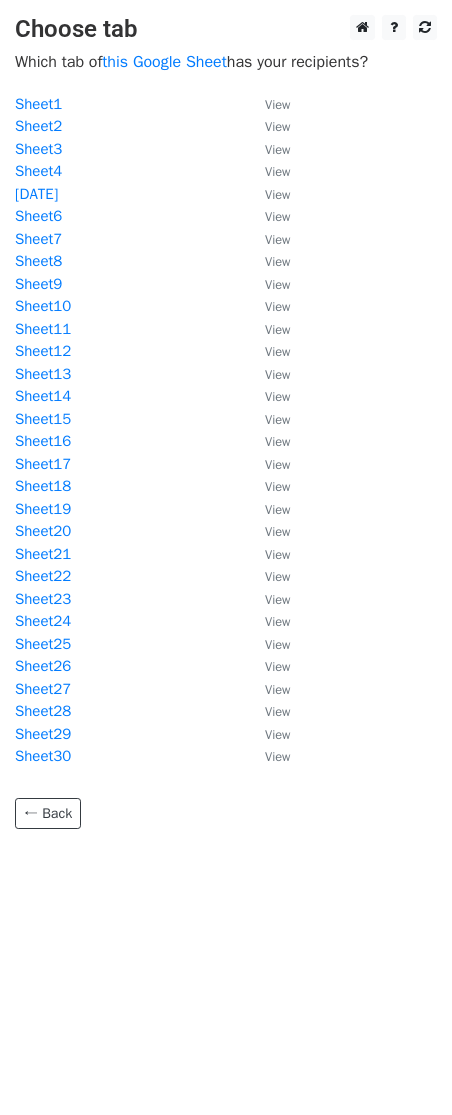scroll, scrollTop: 0, scrollLeft: 0, axis: both 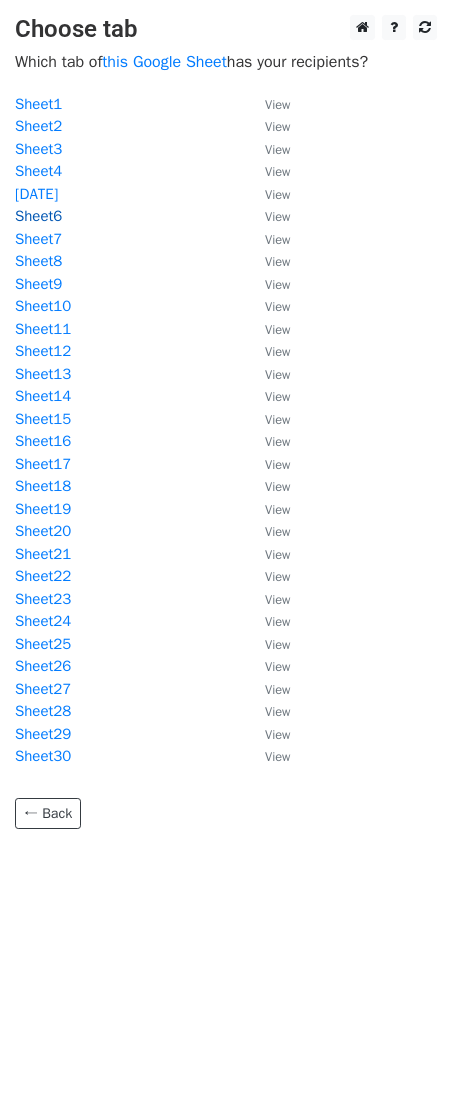 click on "Sheet6" at bounding box center [38, 216] 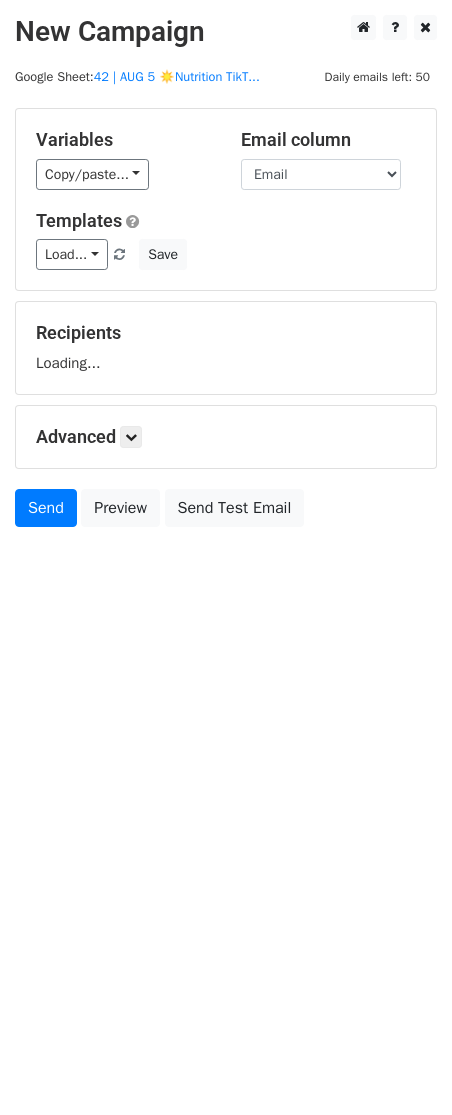 scroll, scrollTop: 0, scrollLeft: 0, axis: both 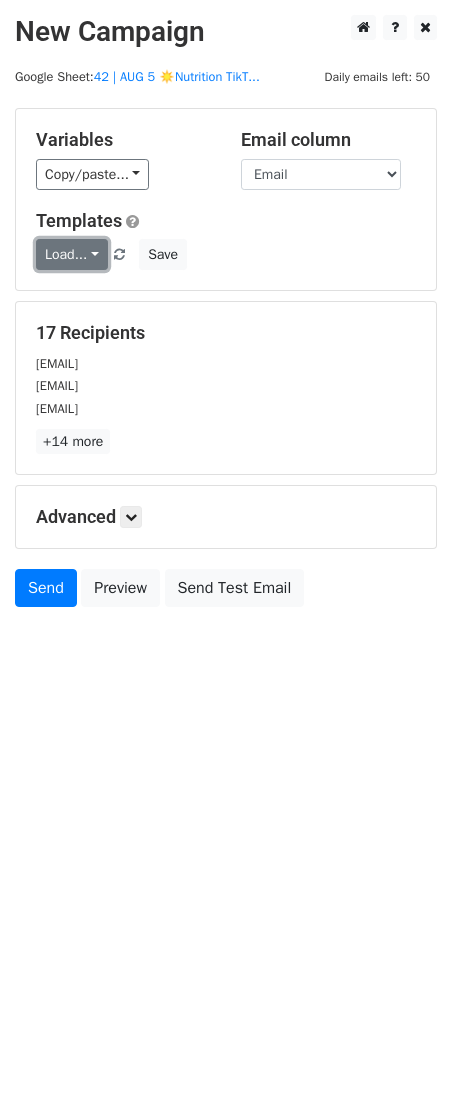 click on "Load..." at bounding box center (72, 254) 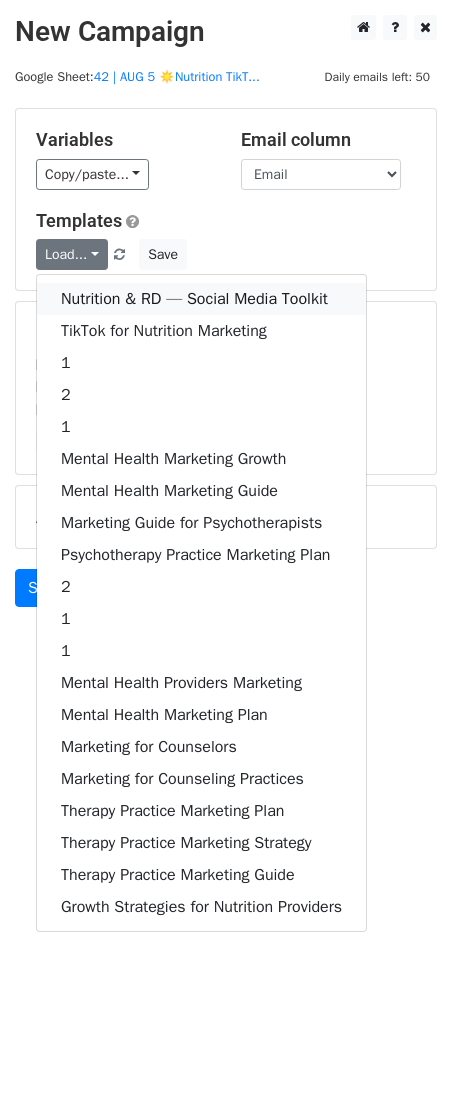 click on "Nutrition & RD — Social Media Toolkit" at bounding box center (201, 299) 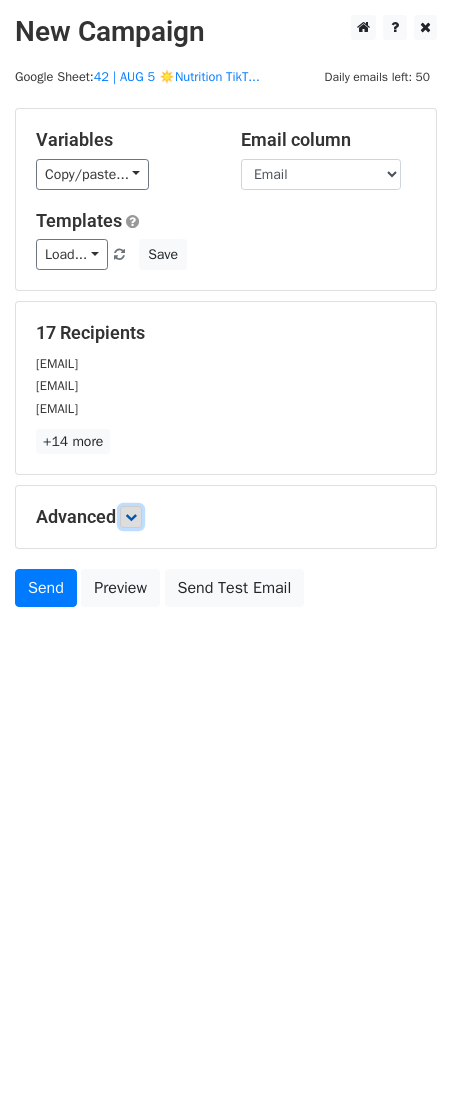 click at bounding box center (131, 517) 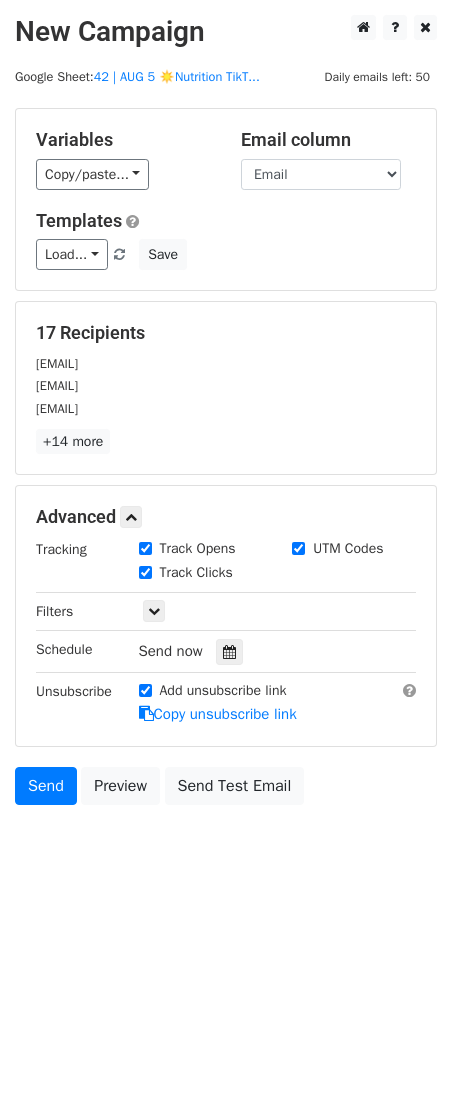 drag, startPoint x: 227, startPoint y: 648, endPoint x: 289, endPoint y: 571, distance: 98.85848 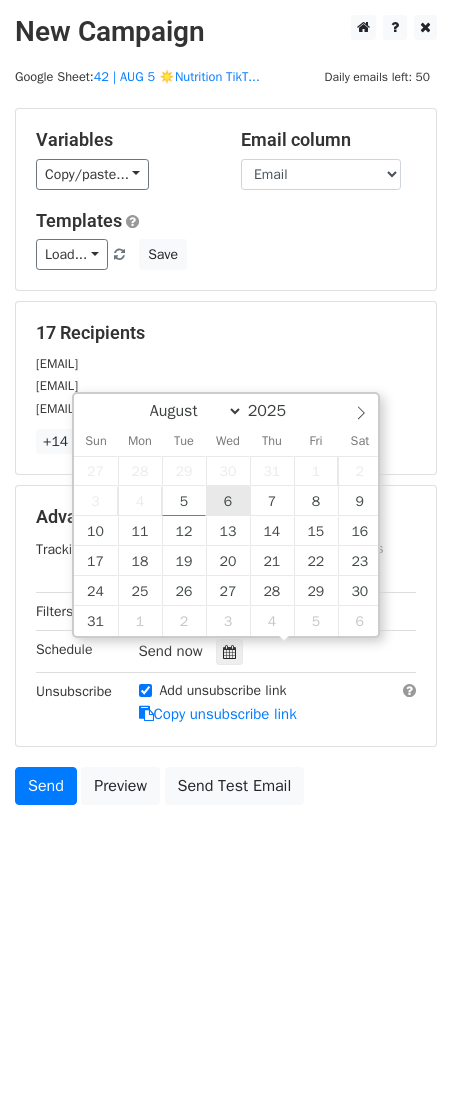 type on "2025-08-06 12:00" 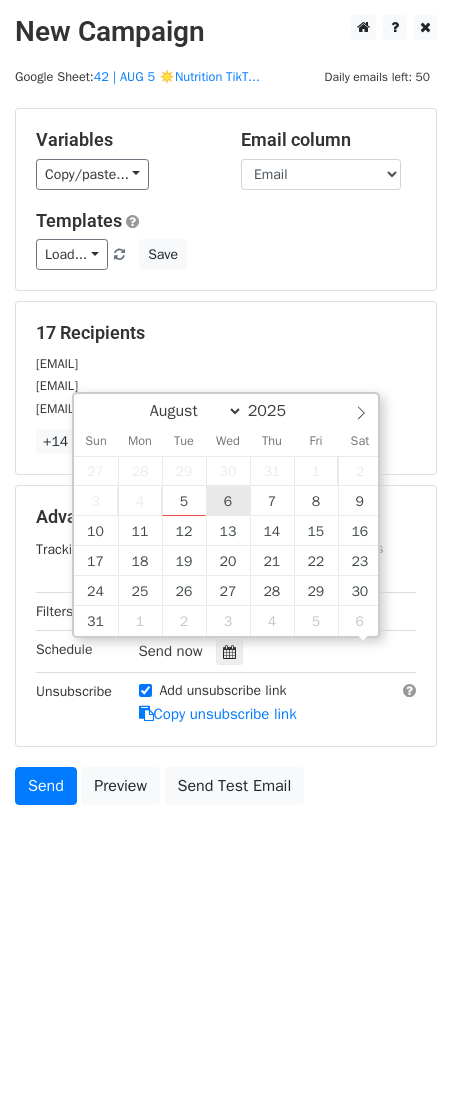 scroll, scrollTop: 1, scrollLeft: 0, axis: vertical 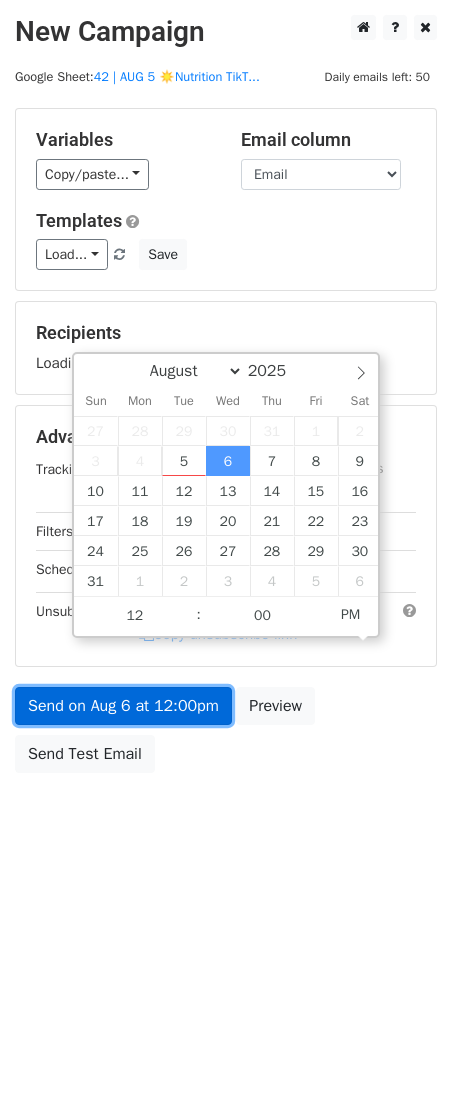 click on "Send on Aug 6 at 12:00pm" at bounding box center (123, 706) 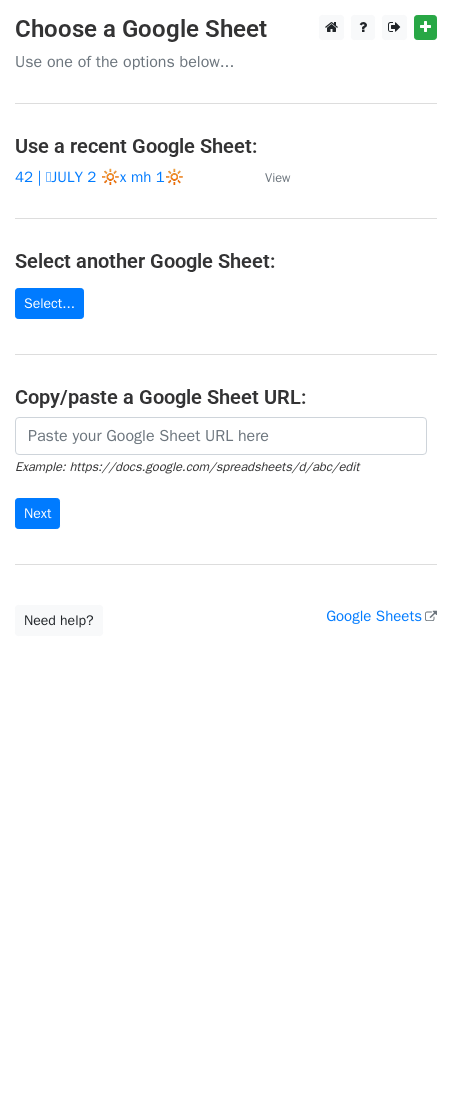 scroll, scrollTop: 0, scrollLeft: 0, axis: both 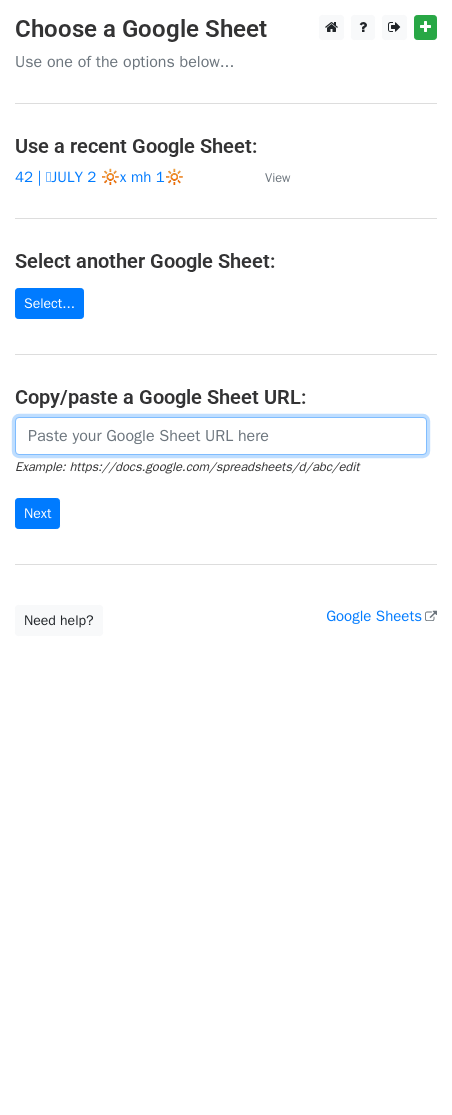 click at bounding box center (221, 436) 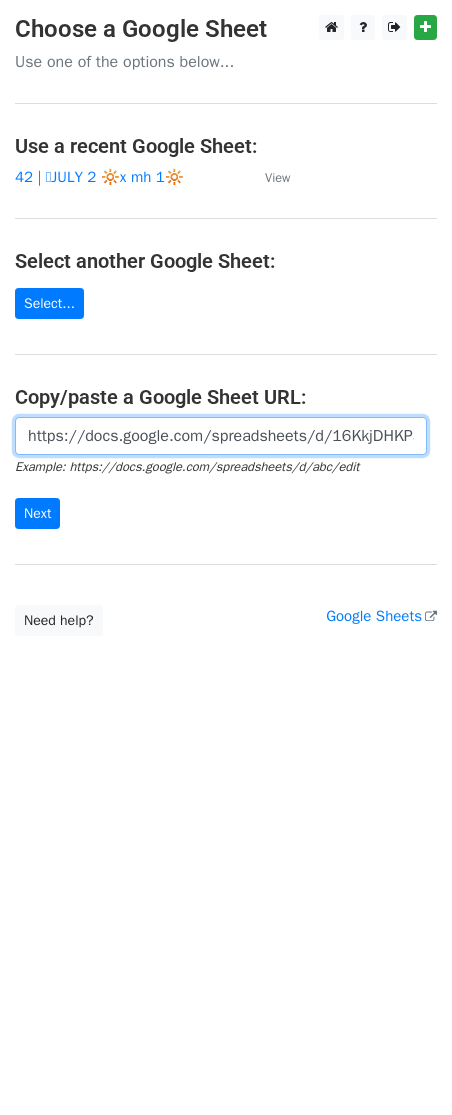 scroll, scrollTop: 0, scrollLeft: 614, axis: horizontal 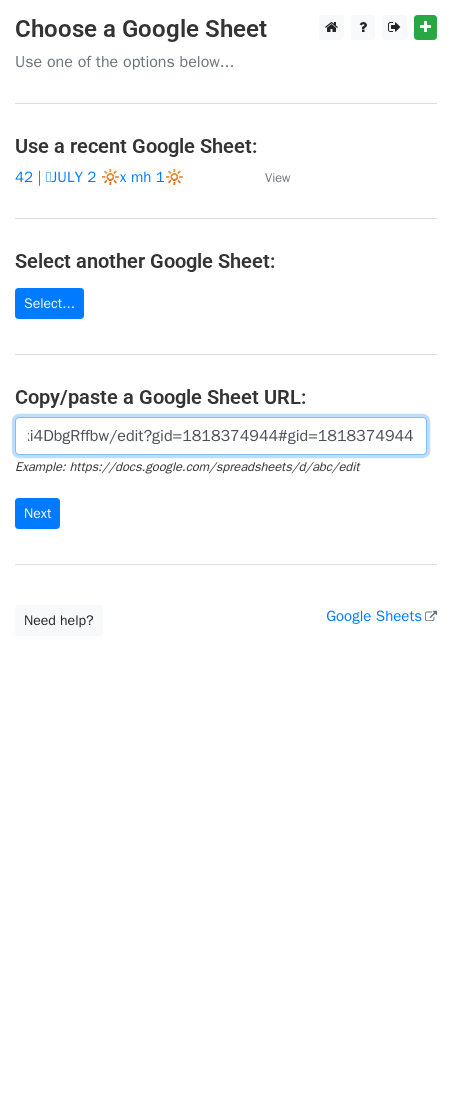 type on "https://docs.google.com/spreadsheets/d/16KkjDHKP3hZMNL3nSD0ZRoPG8C-XKyfrxi4DbgRffbw/edit?gid=1818374944#gid=1818374944" 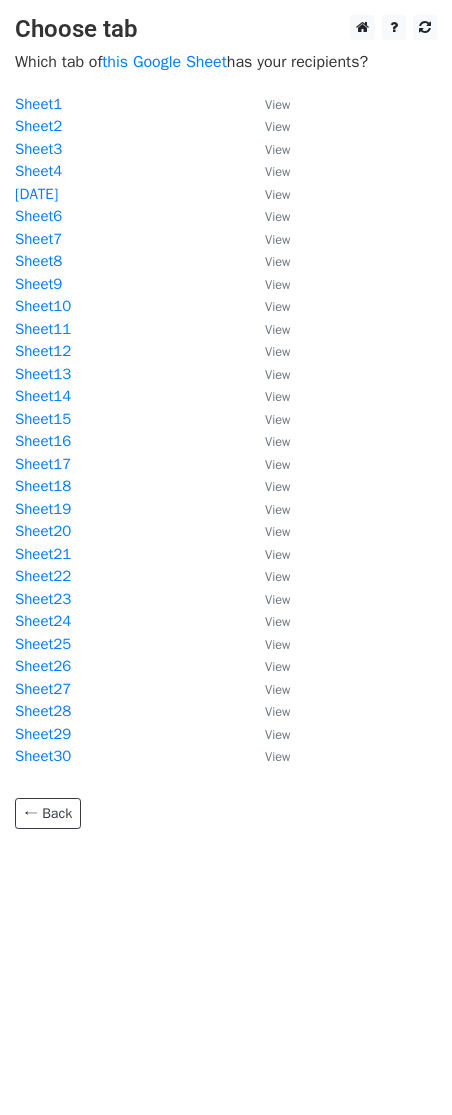 scroll, scrollTop: 0, scrollLeft: 0, axis: both 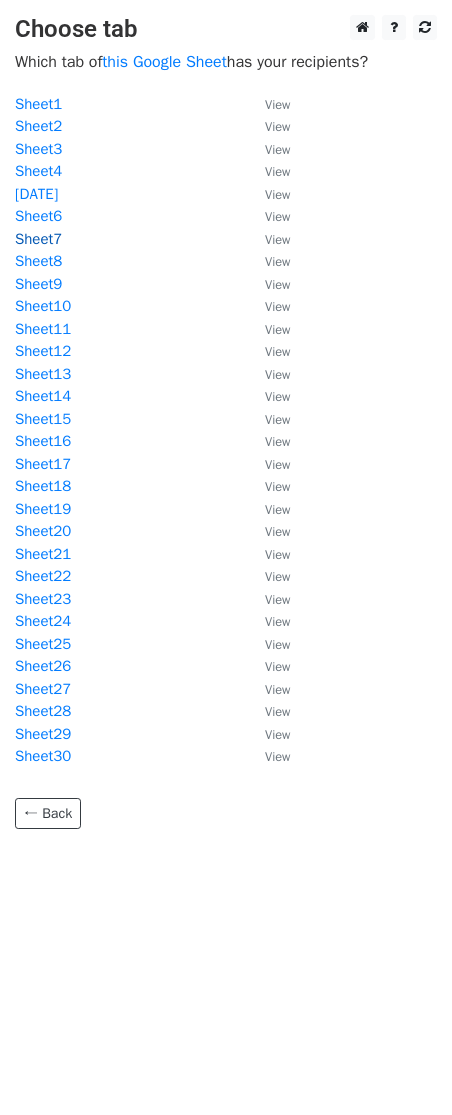 click on "Sheet7" at bounding box center (38, 239) 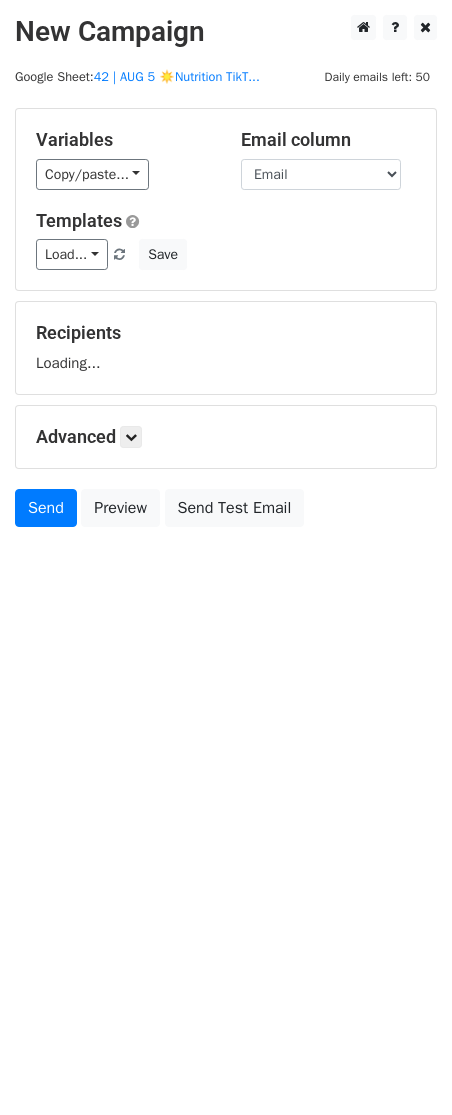 scroll, scrollTop: 0, scrollLeft: 0, axis: both 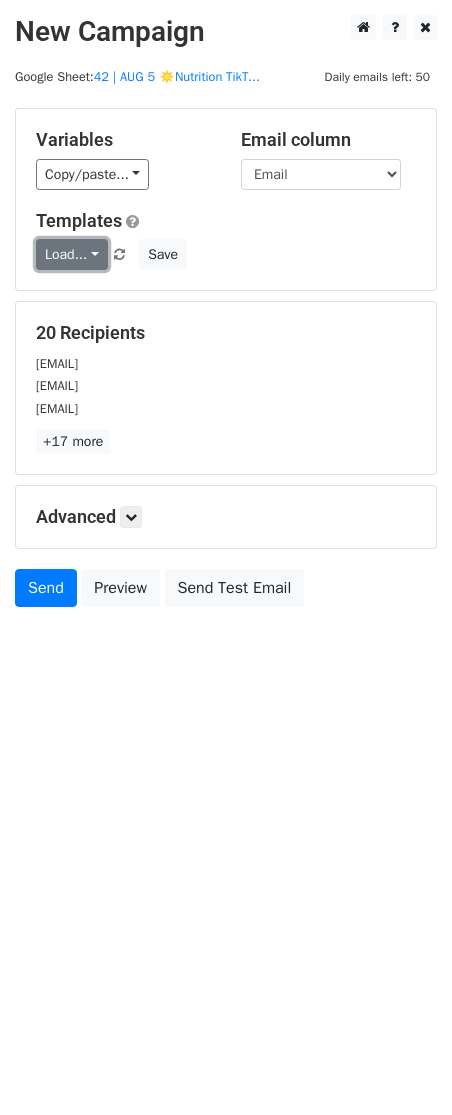 click on "Load..." at bounding box center (72, 254) 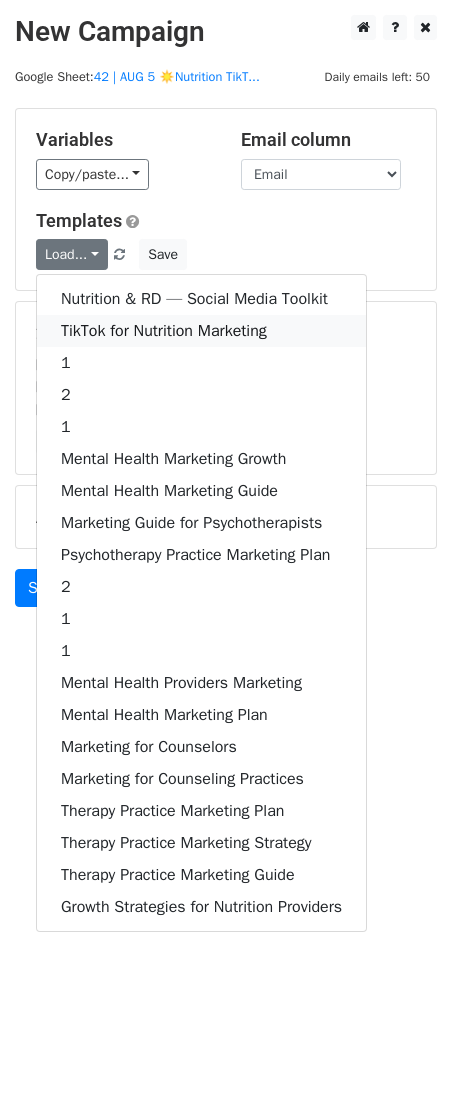 click on "TikTok for Nutrition Marketing" at bounding box center [201, 331] 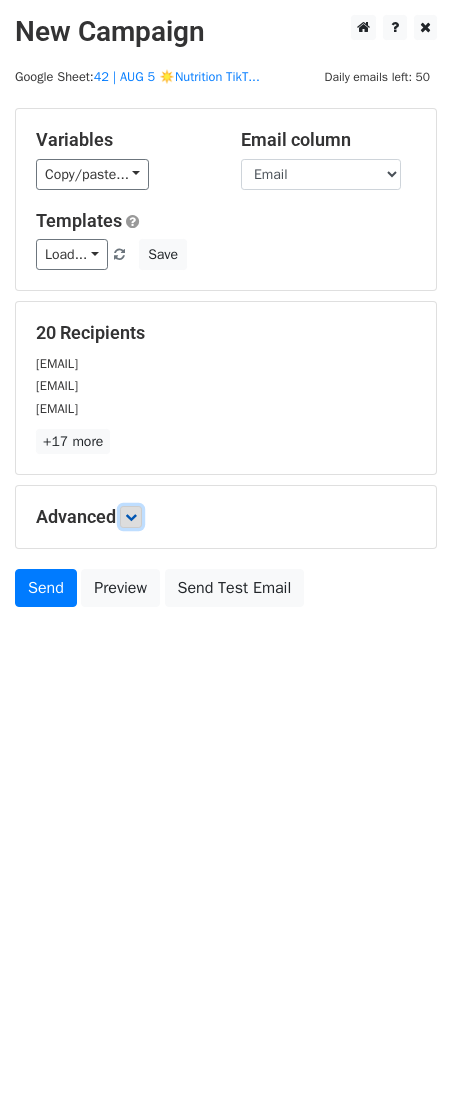 click at bounding box center (131, 517) 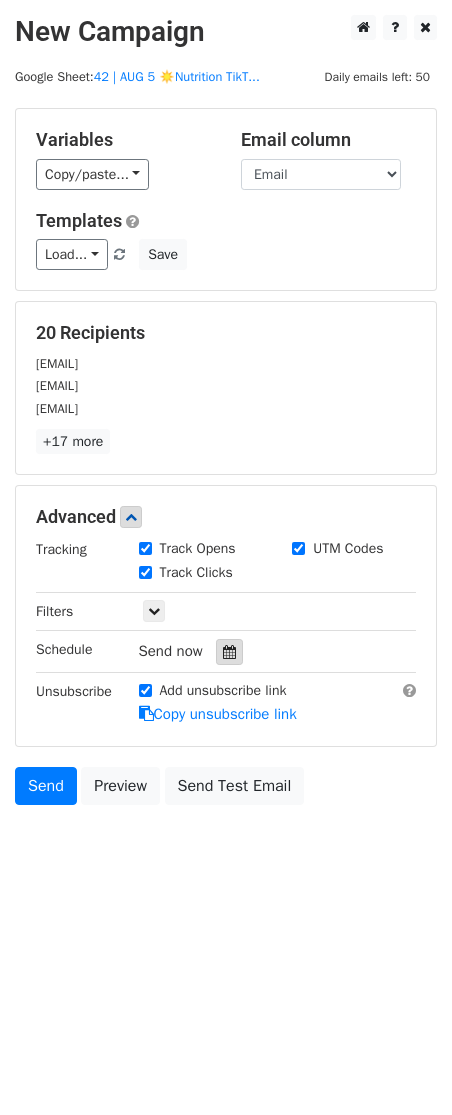 click at bounding box center (229, 652) 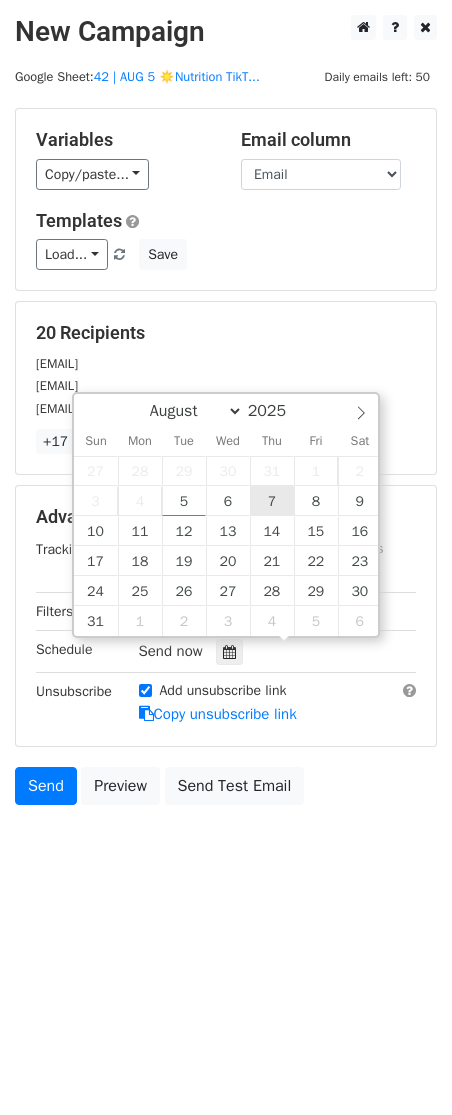 type on "2025-08-07 12:00" 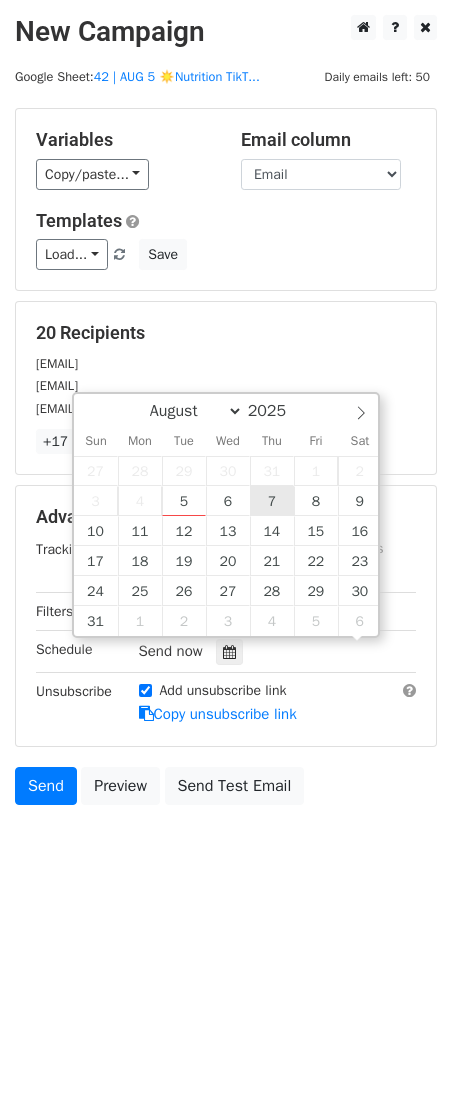 scroll, scrollTop: 1, scrollLeft: 0, axis: vertical 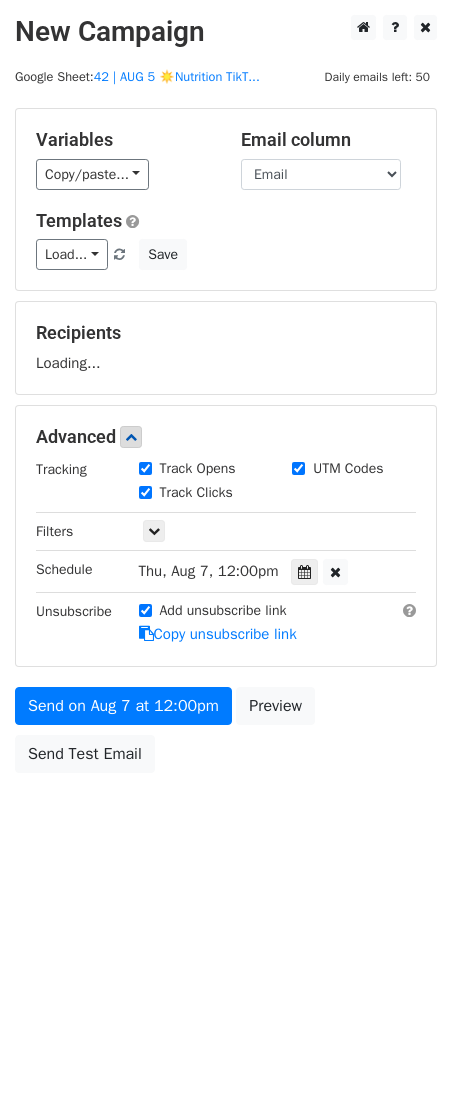 click on "Send on Aug 7 at 12:00pm
Preview
Send Test Email" at bounding box center [226, 735] 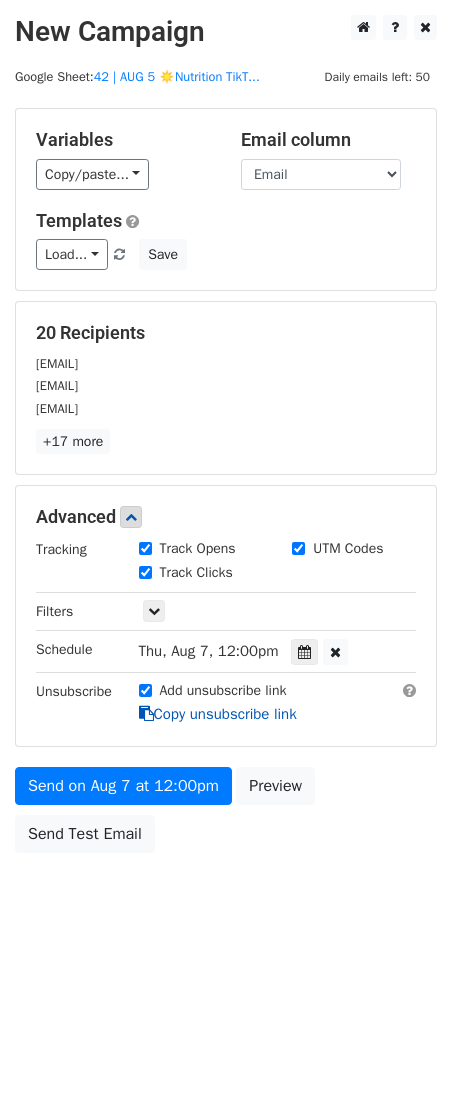 click on "Copy unsubscribe link" at bounding box center [218, 714] 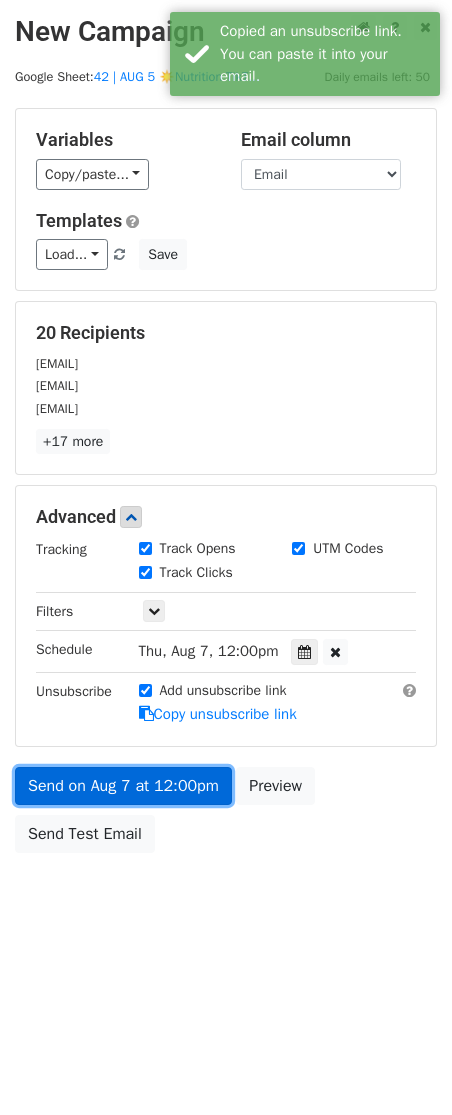 click on "Send on Aug 7 at 12:00pm" at bounding box center (123, 786) 